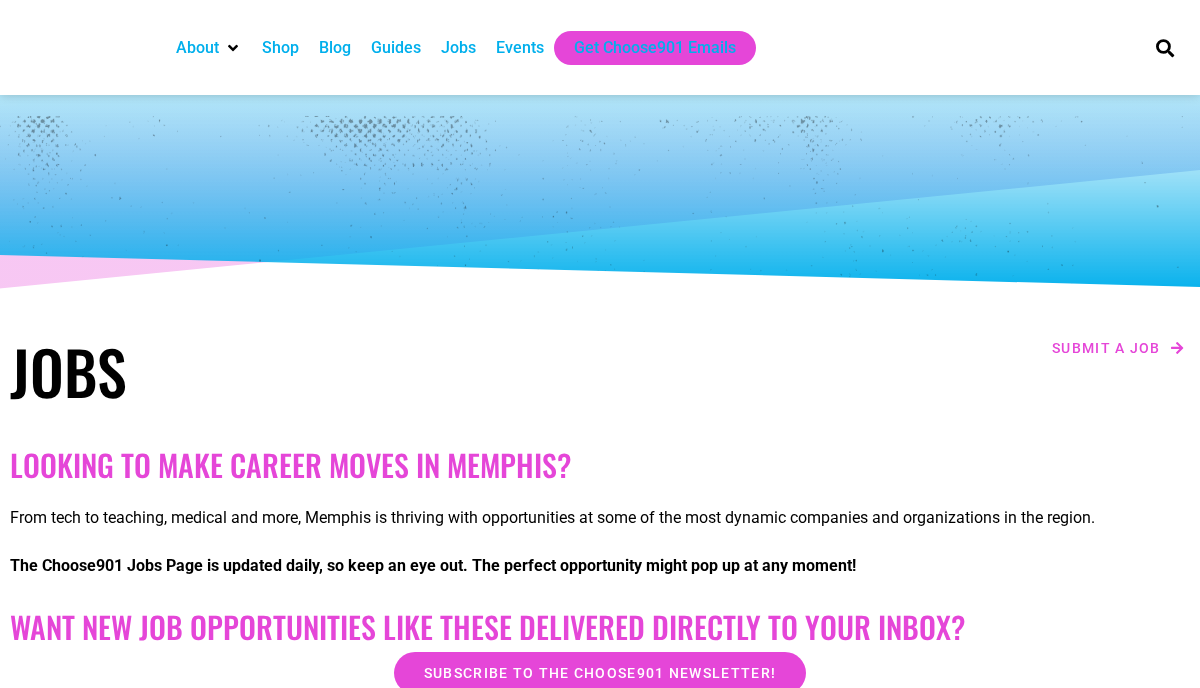 scroll, scrollTop: 0, scrollLeft: 0, axis: both 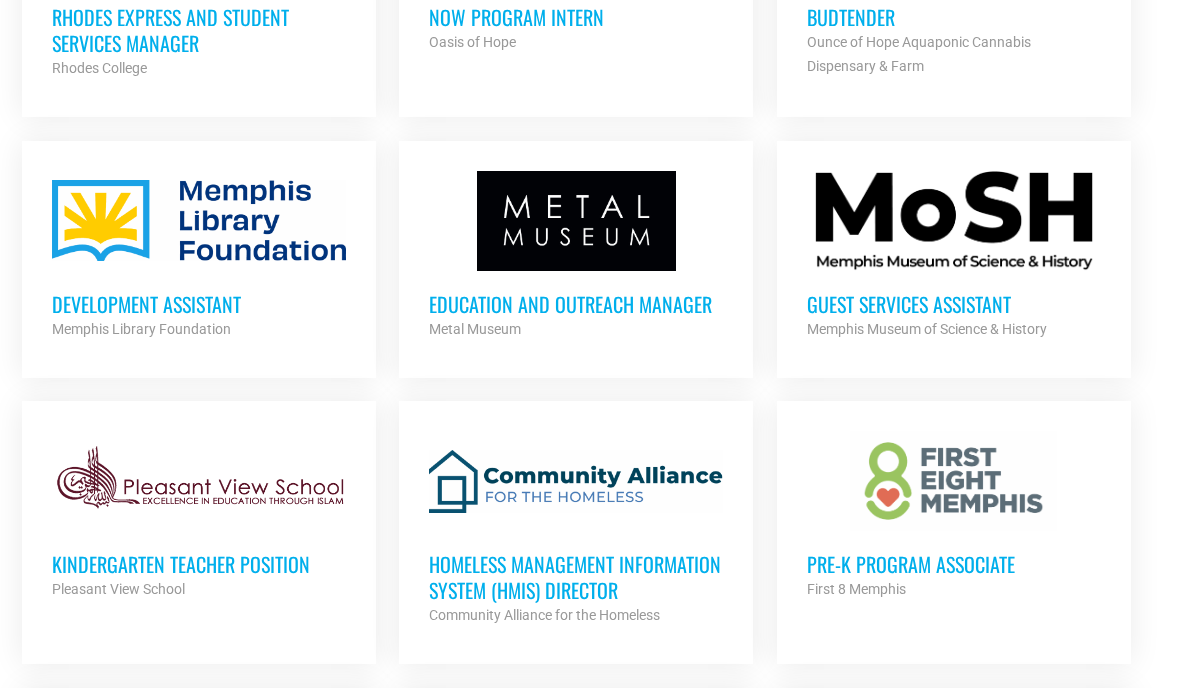 click at bounding box center (576, 221) 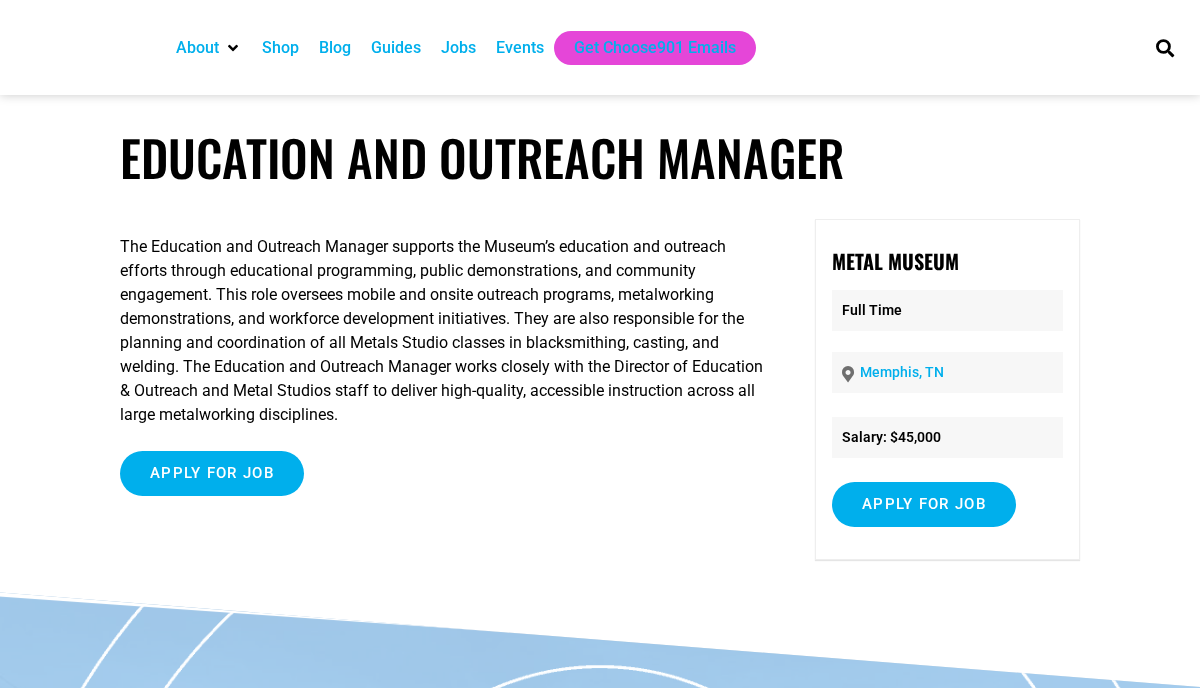 scroll, scrollTop: 0, scrollLeft: 0, axis: both 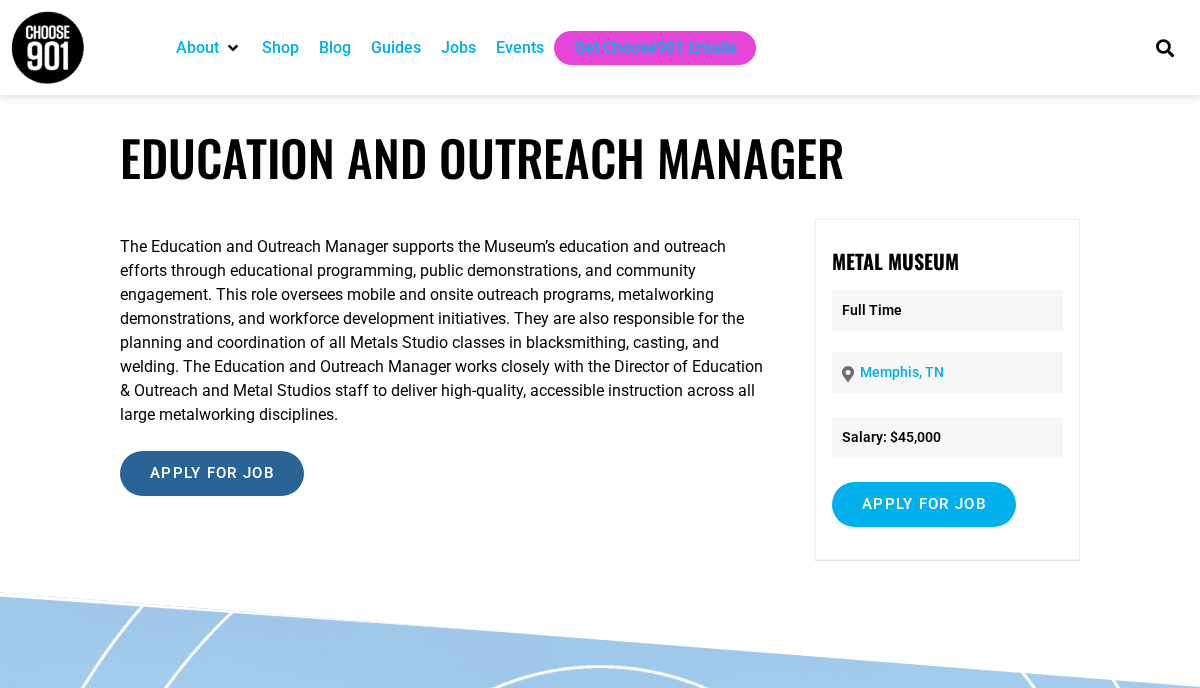 click on "Apply for job" at bounding box center (212, 473) 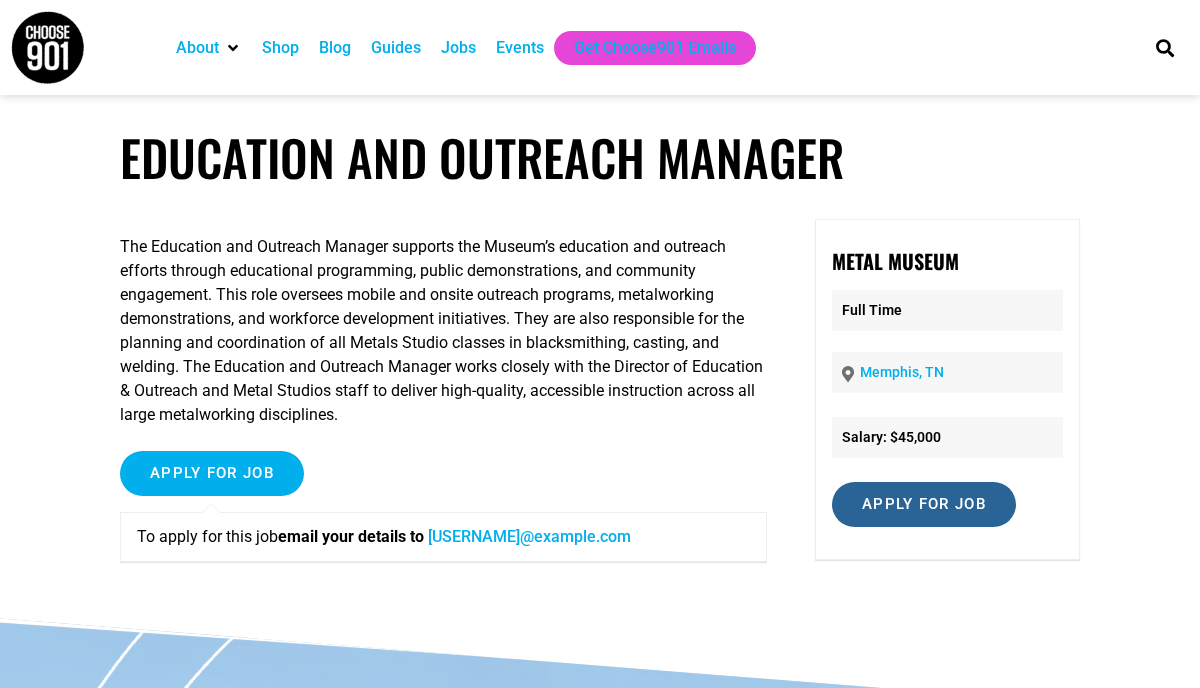 click on "Apply for job" at bounding box center [924, 504] 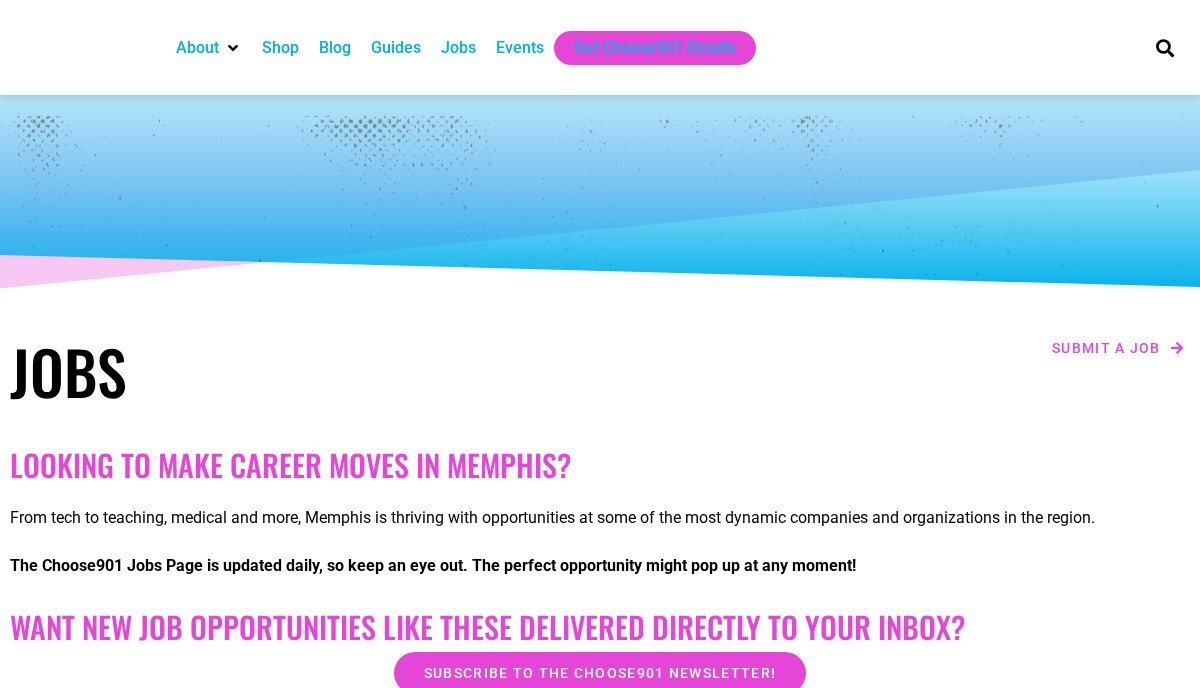 scroll, scrollTop: 1063, scrollLeft: 0, axis: vertical 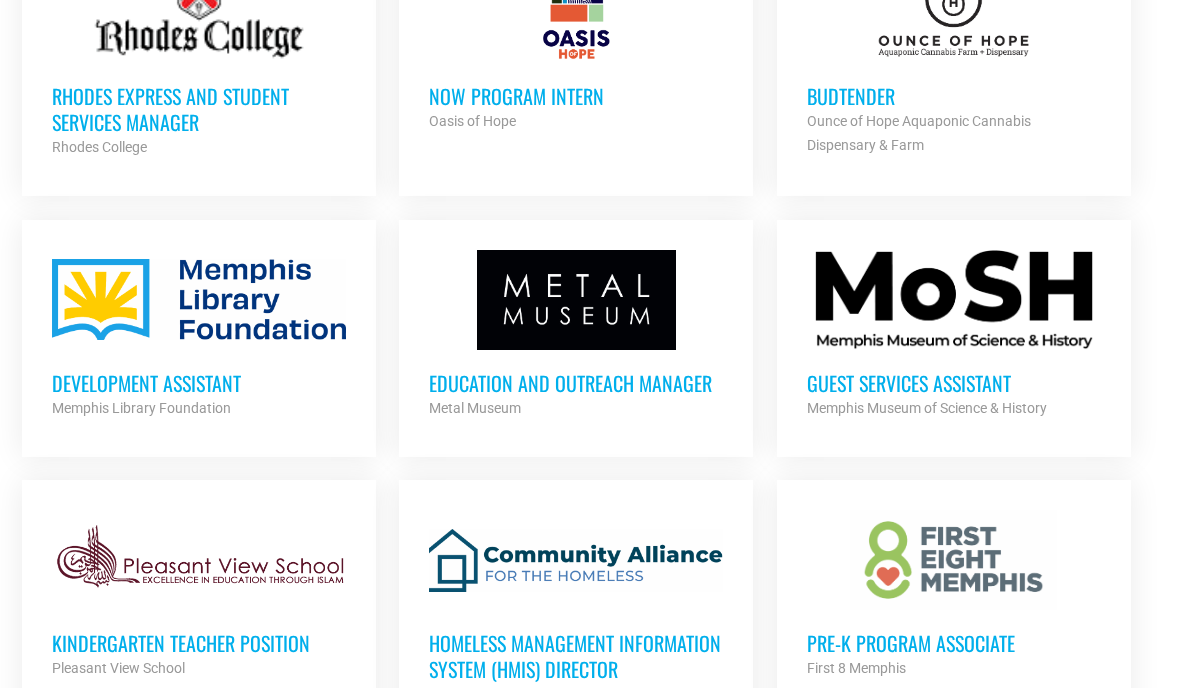 click on "Guest Services Assistant" at bounding box center (954, 383) 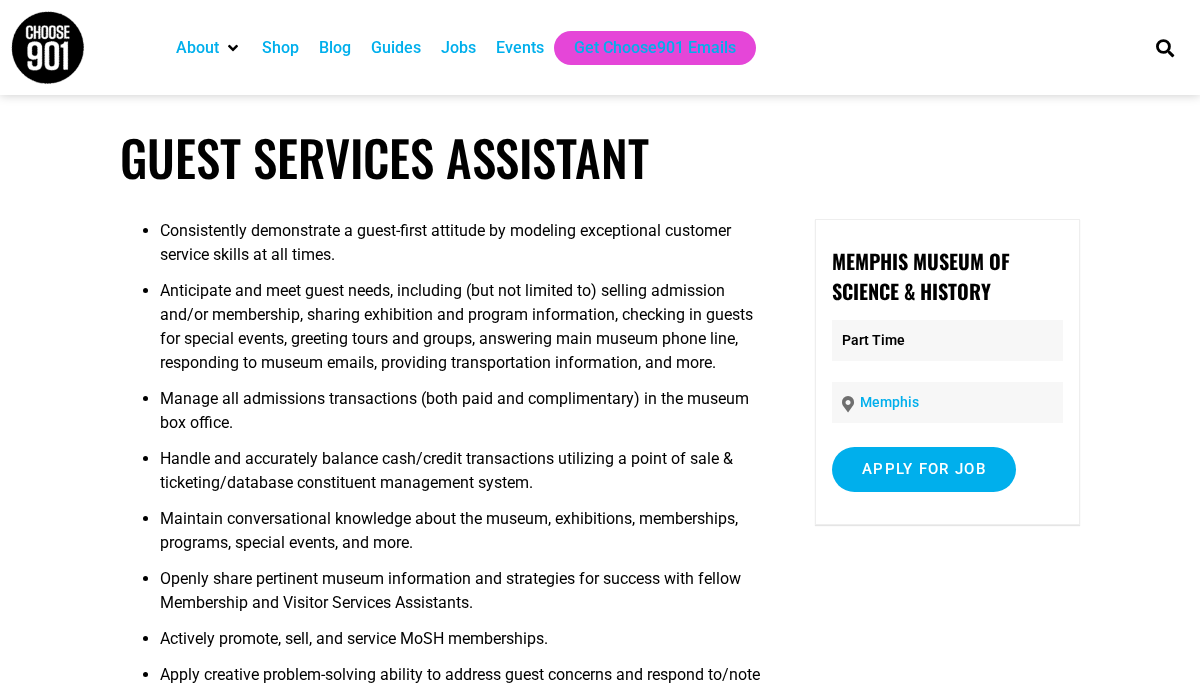 scroll, scrollTop: 0, scrollLeft: 0, axis: both 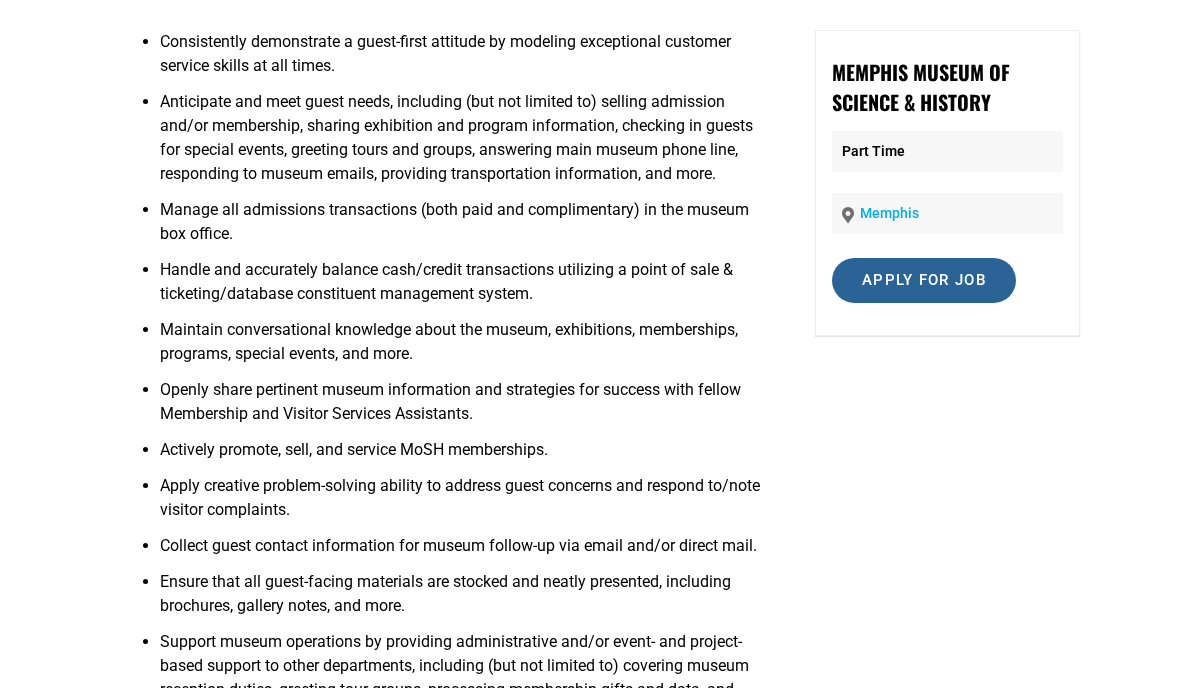 click on "Apply for job" at bounding box center [924, 280] 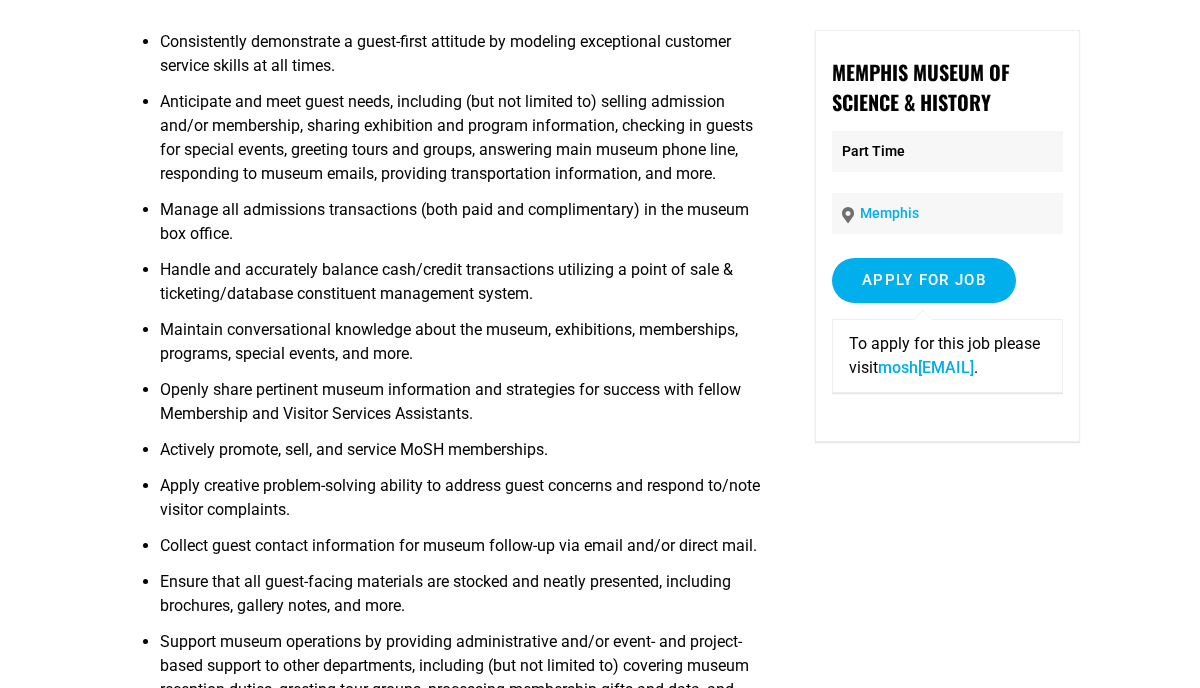 click on "moshmemphis.com" at bounding box center [926, 367] 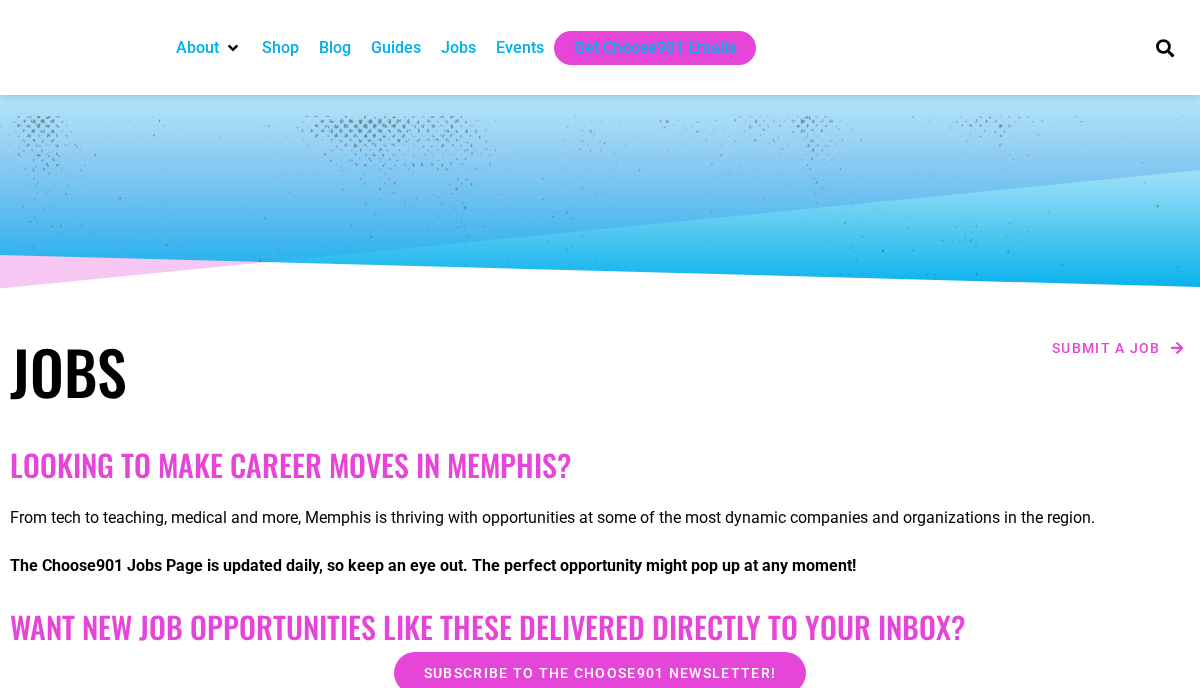 scroll, scrollTop: 984, scrollLeft: 0, axis: vertical 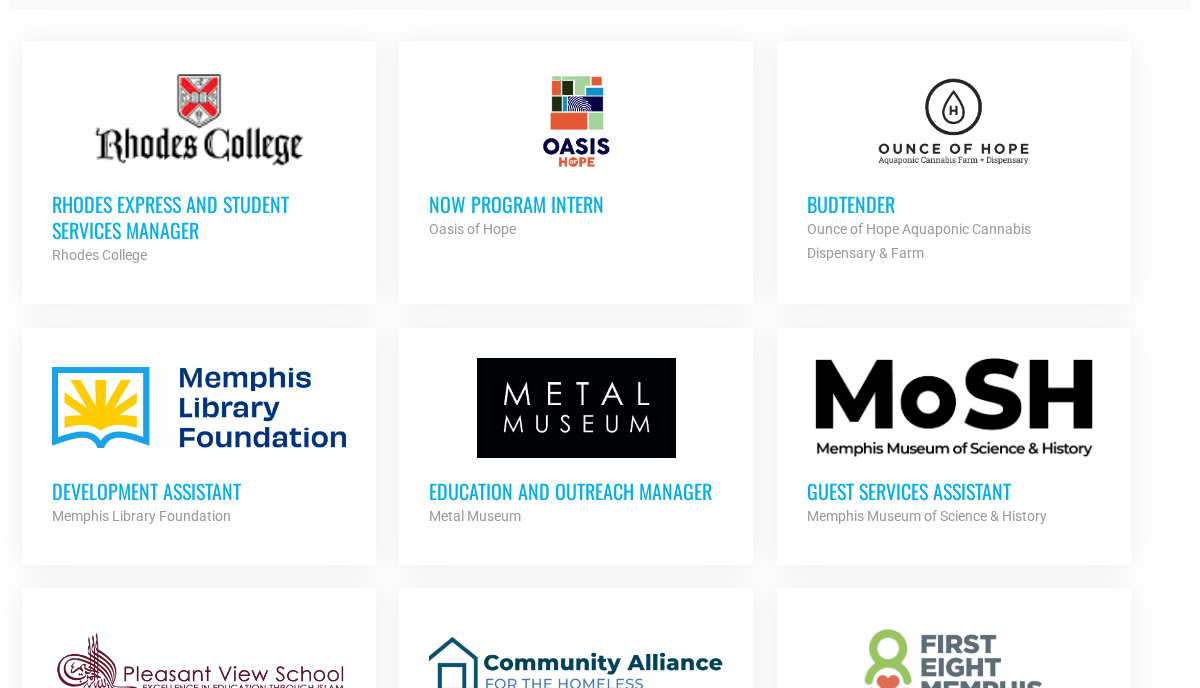 click on "Development Assistant" at bounding box center (199, 491) 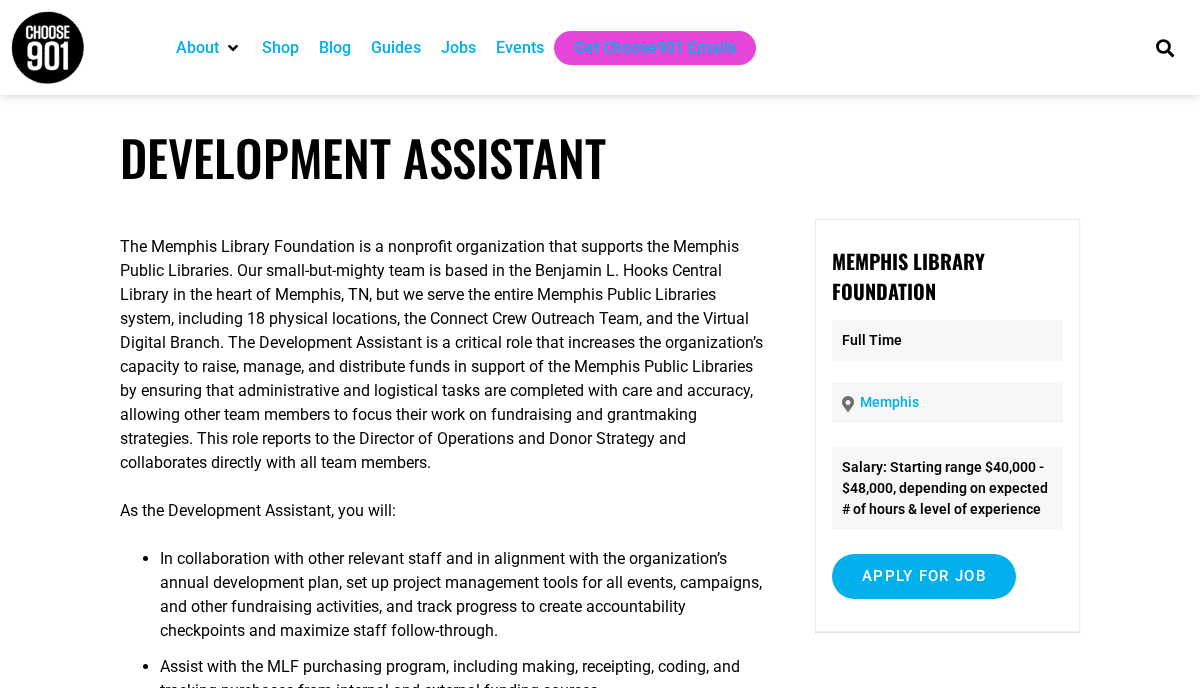 scroll, scrollTop: 0, scrollLeft: 0, axis: both 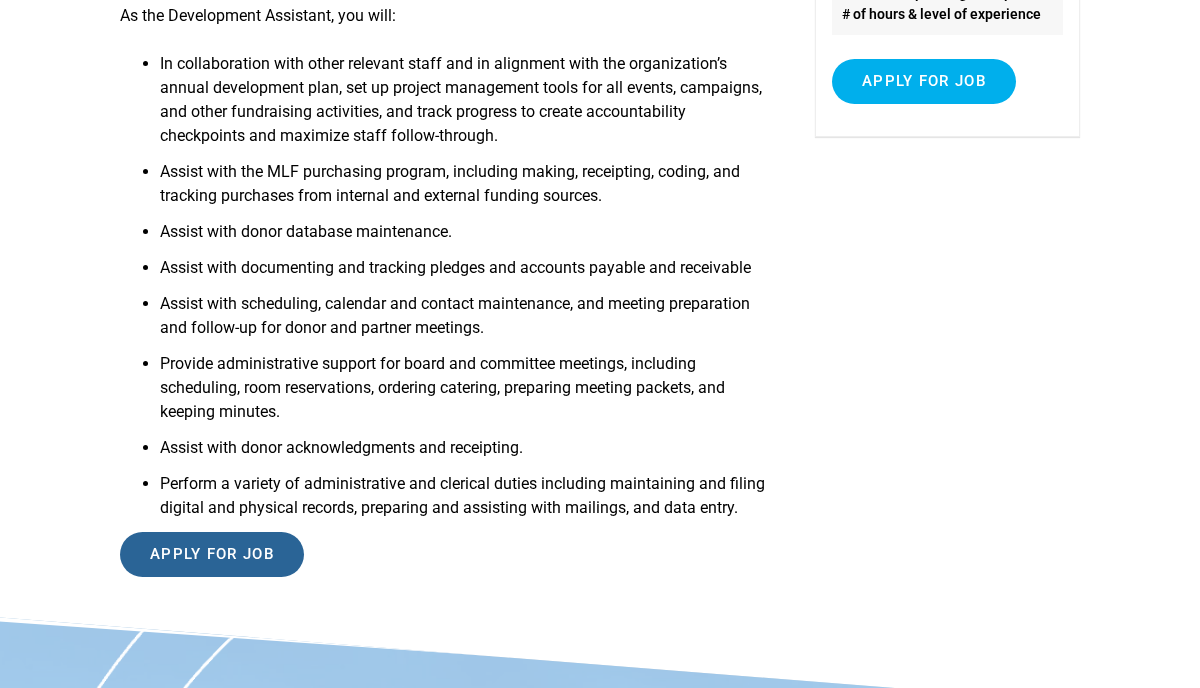 click on "Apply for job" at bounding box center (212, 554) 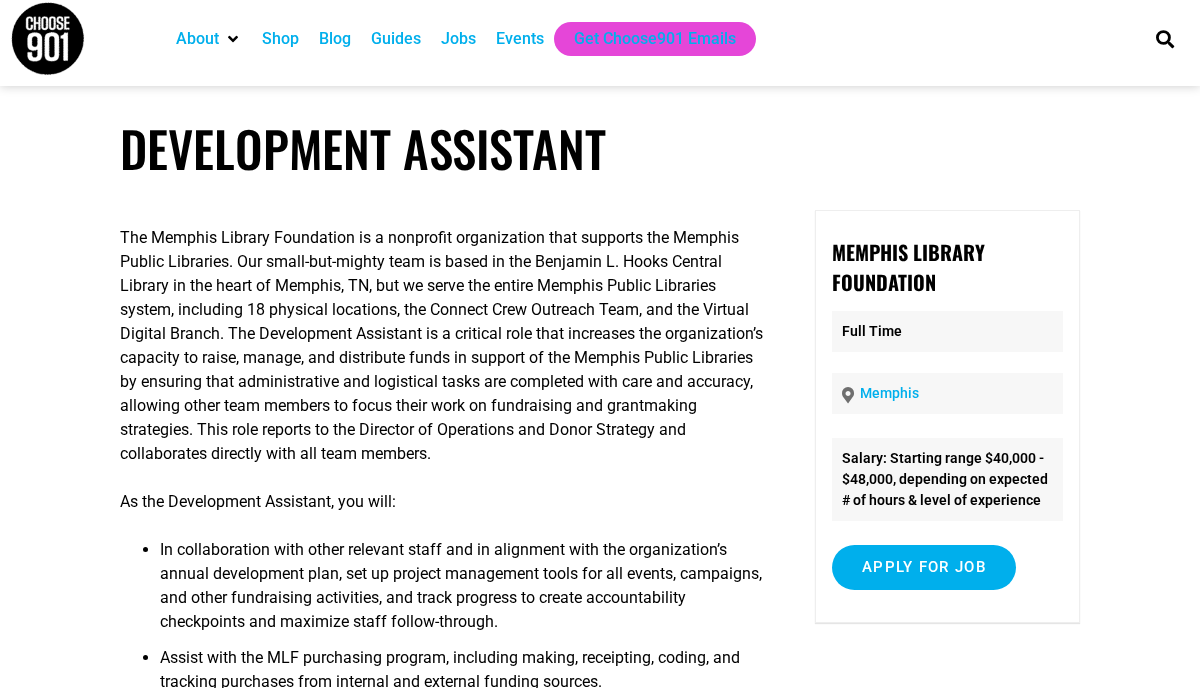 scroll, scrollTop: 0, scrollLeft: 0, axis: both 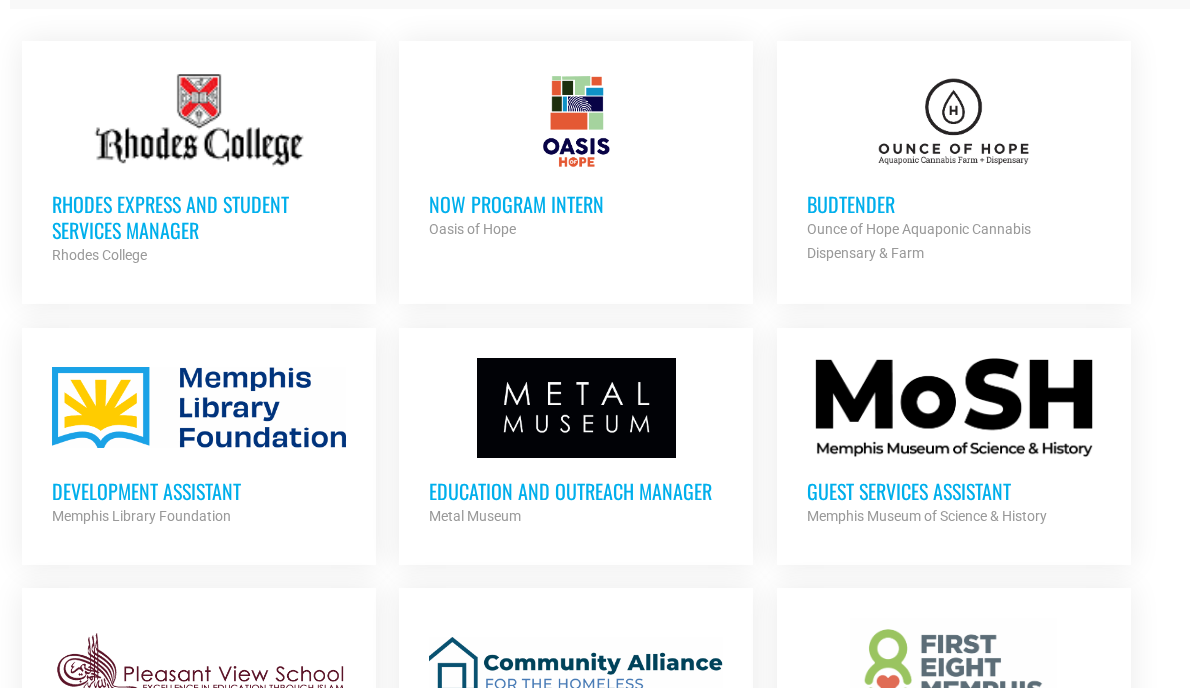 click on "Rhodes Express and Student Services Manager" at bounding box center (199, 217) 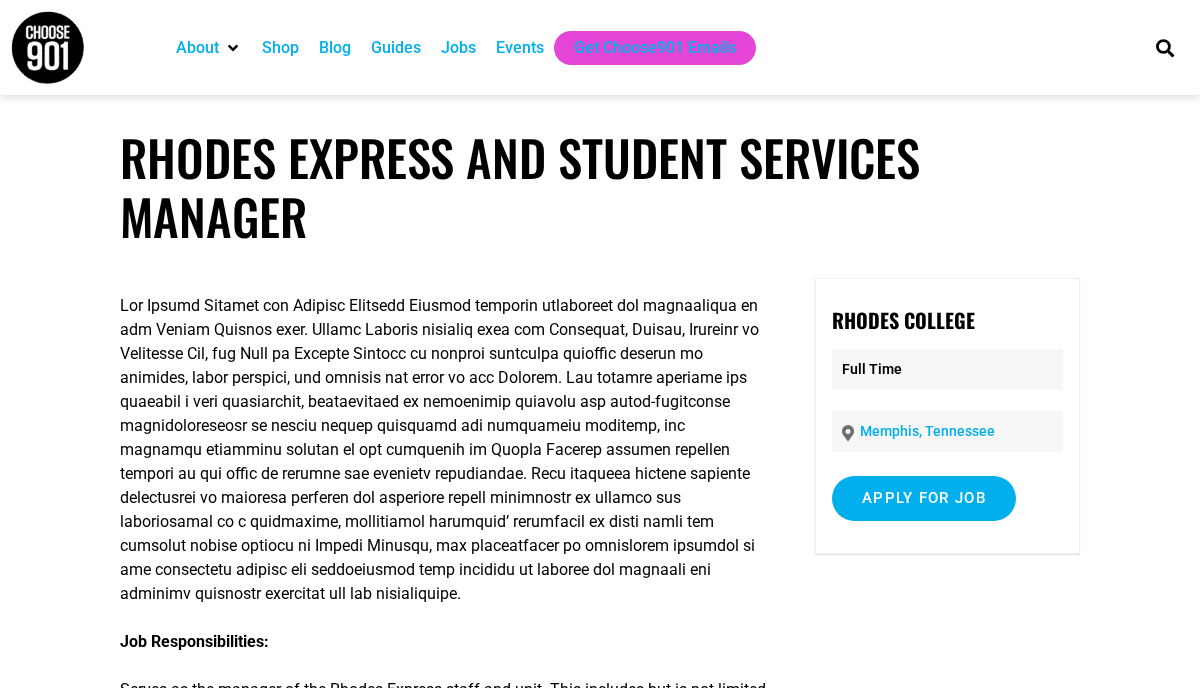 scroll, scrollTop: 0, scrollLeft: 0, axis: both 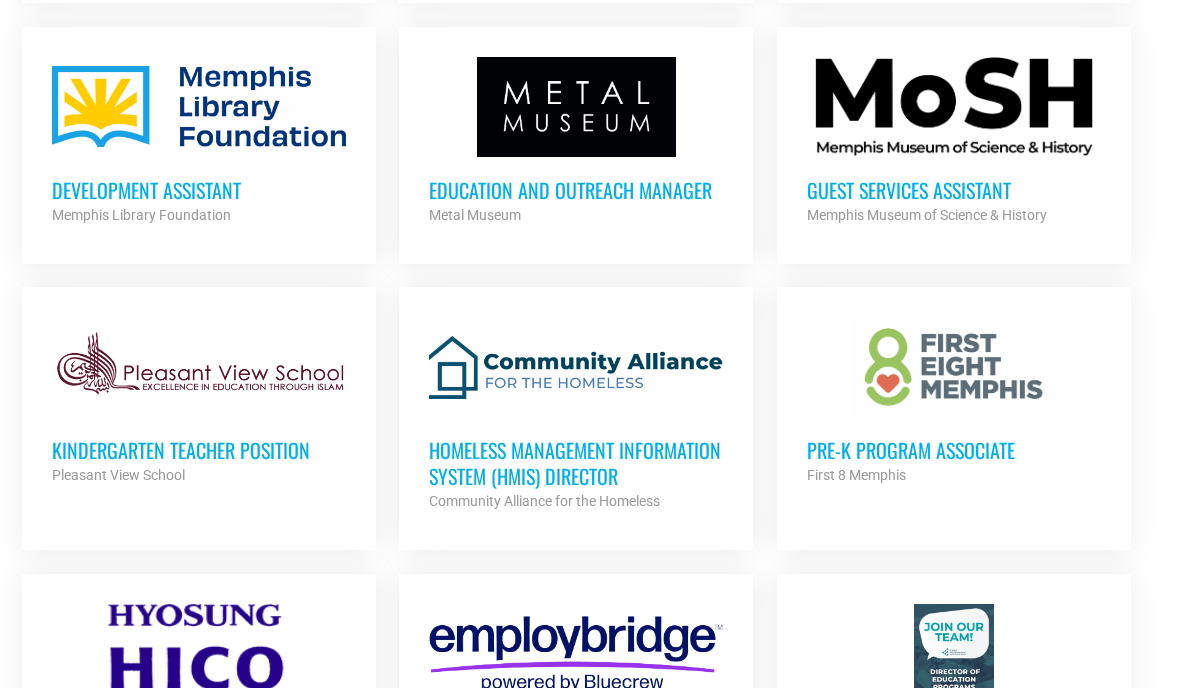 click on "Kindergarten Teacher Position" at bounding box center [199, 450] 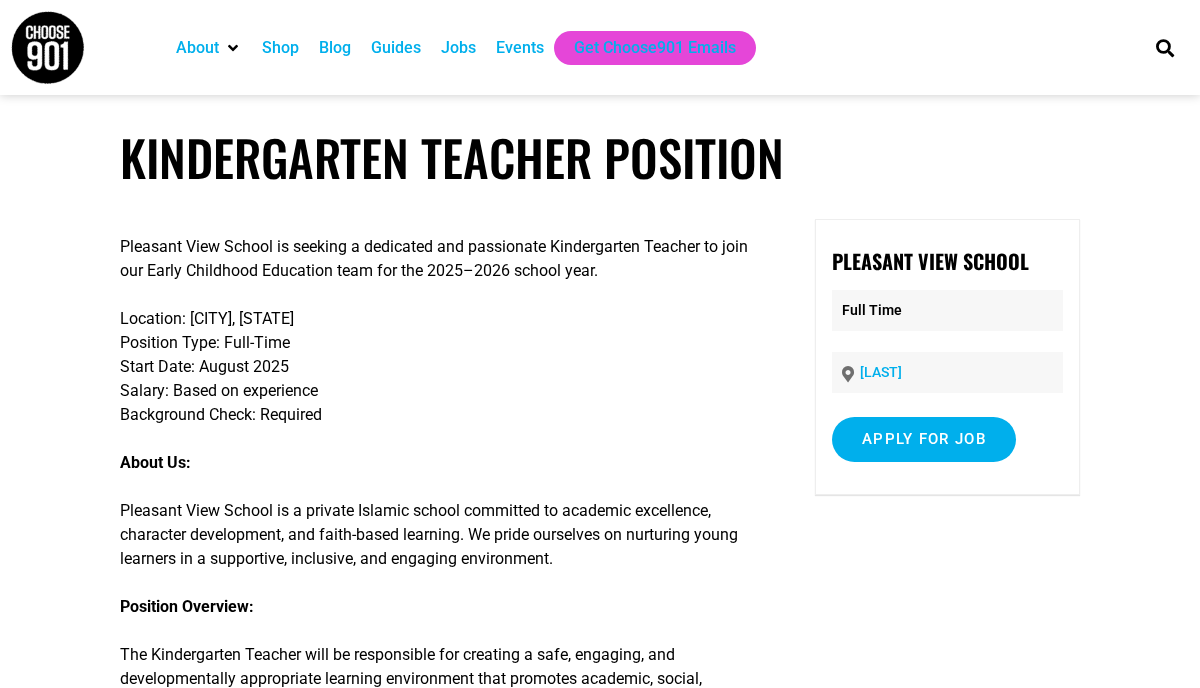 scroll, scrollTop: 0, scrollLeft: 0, axis: both 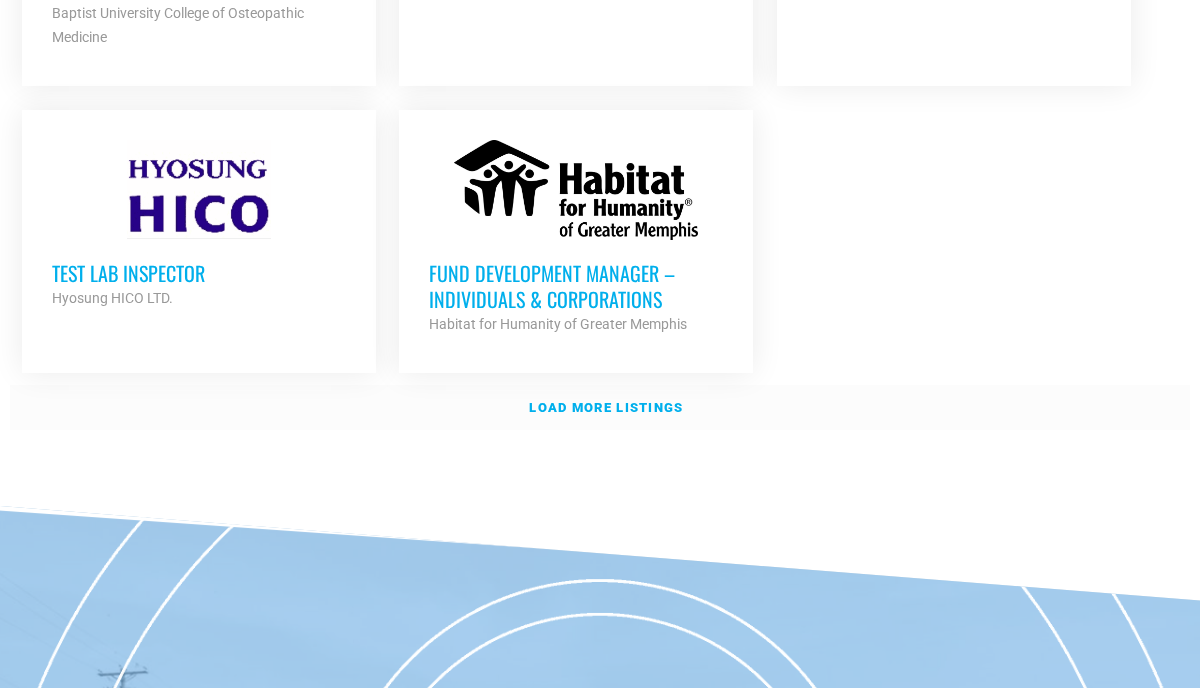 click on "Load more listings" at bounding box center [606, 407] 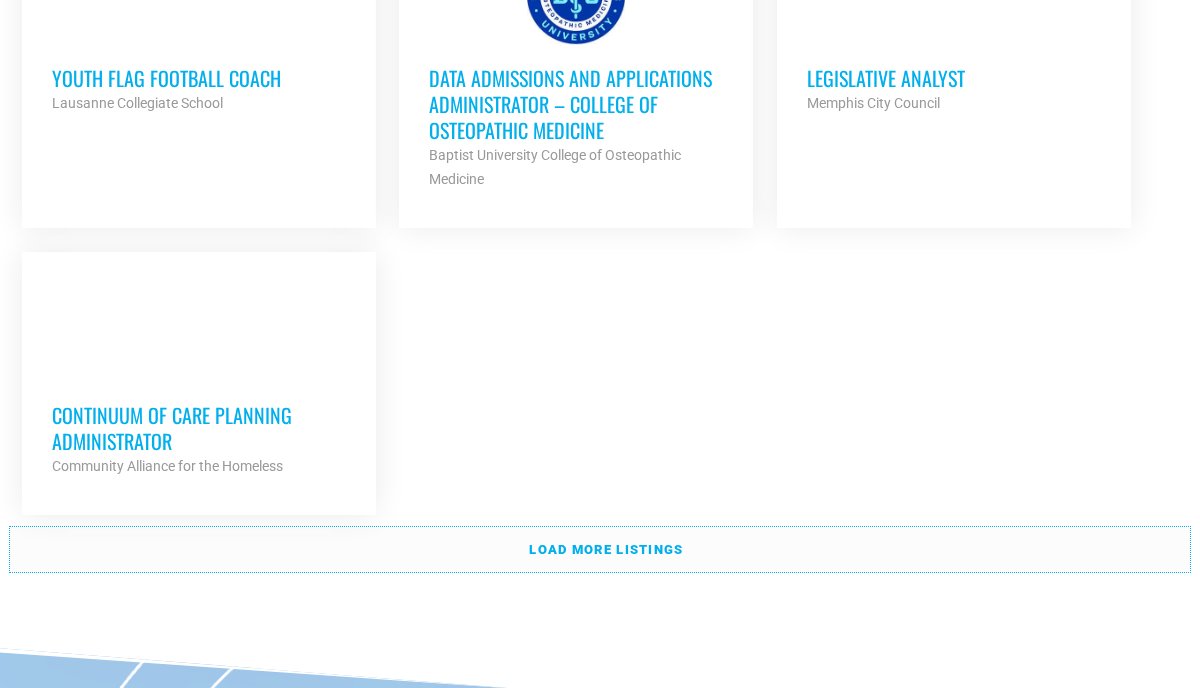scroll, scrollTop: 4517, scrollLeft: 0, axis: vertical 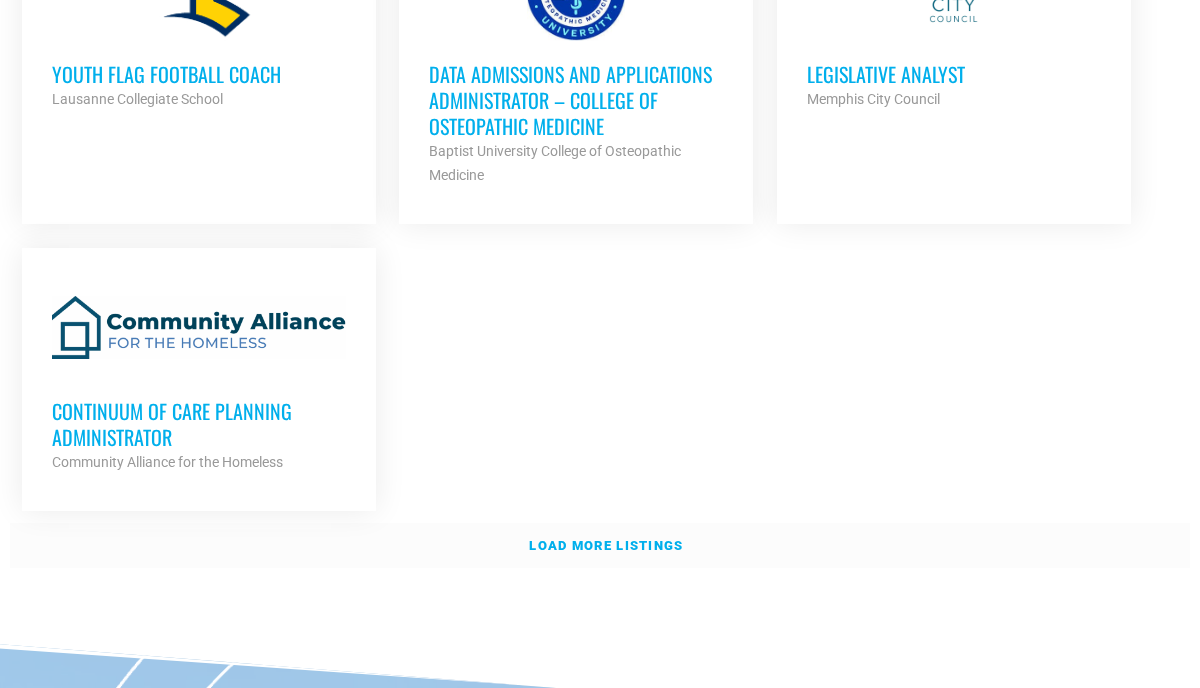 click on "Load more listings" at bounding box center [600, 546] 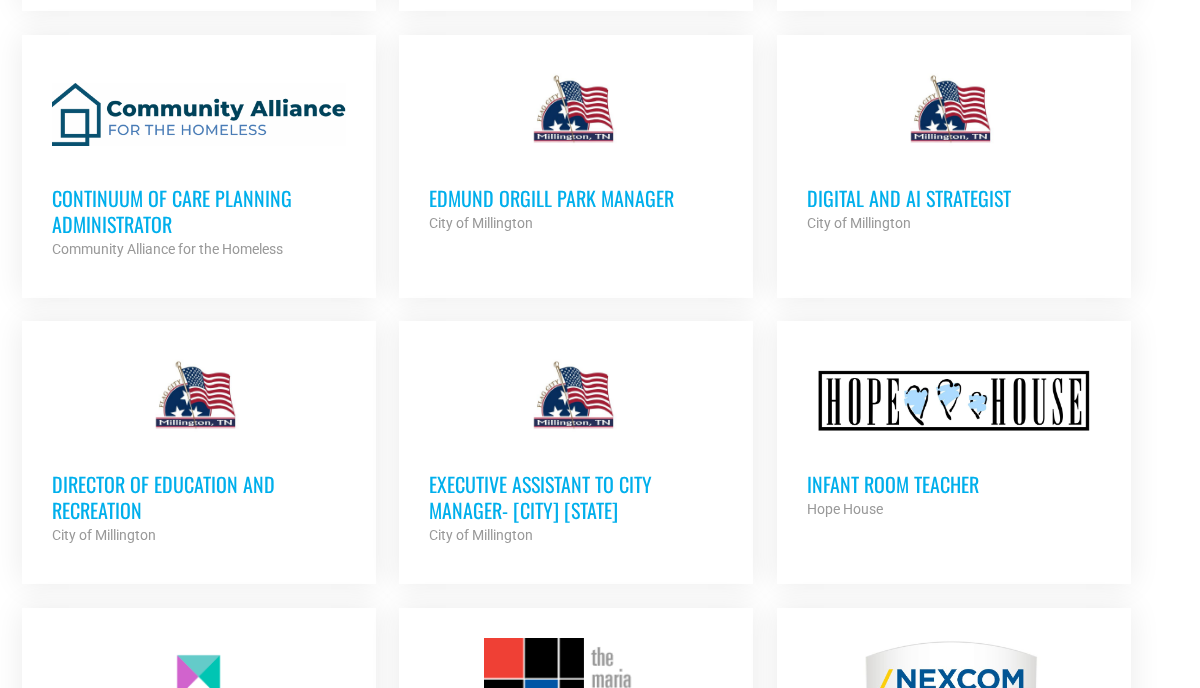 scroll, scrollTop: 4739, scrollLeft: 0, axis: vertical 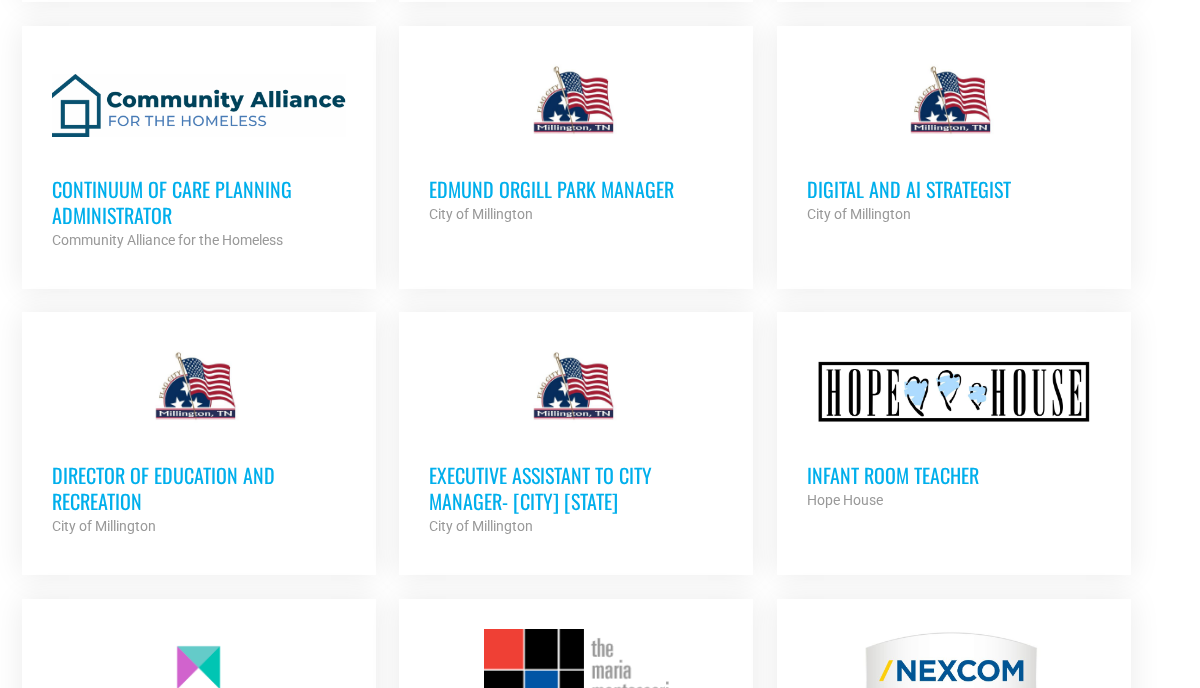 click on "EDMUND ORGILL PARK MANAGER
City of Millington
Partner Org" at bounding box center [576, 191] 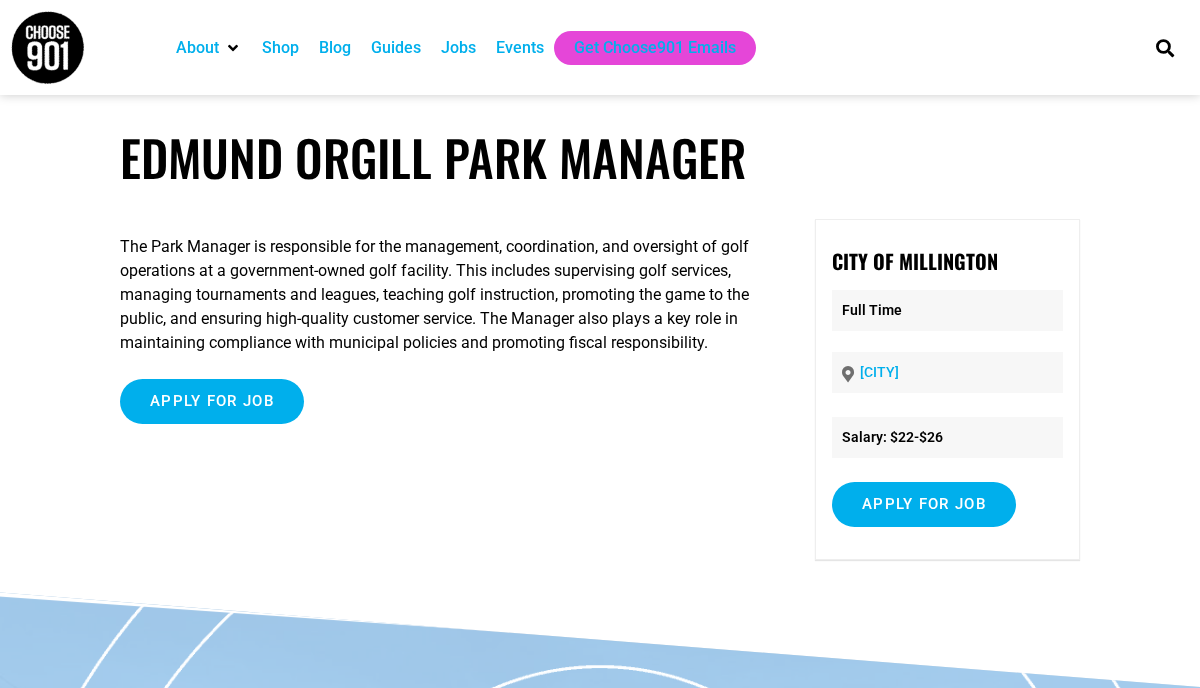 scroll, scrollTop: 0, scrollLeft: 0, axis: both 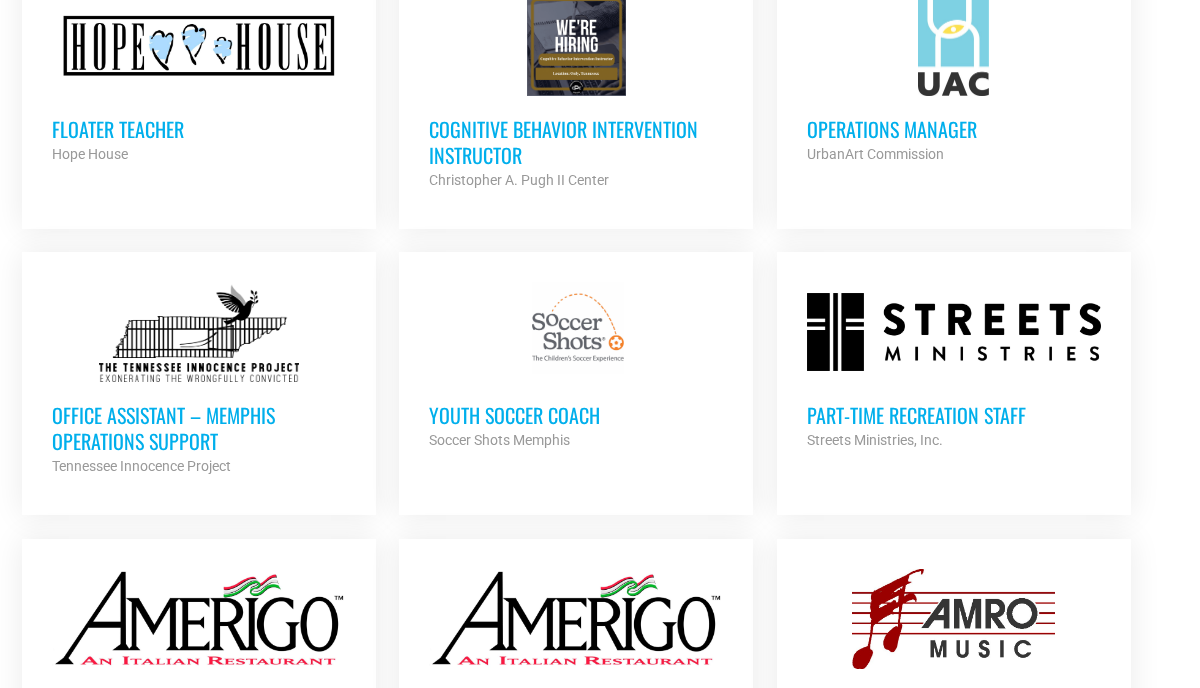 click on "Floater Teacher" at bounding box center [199, 129] 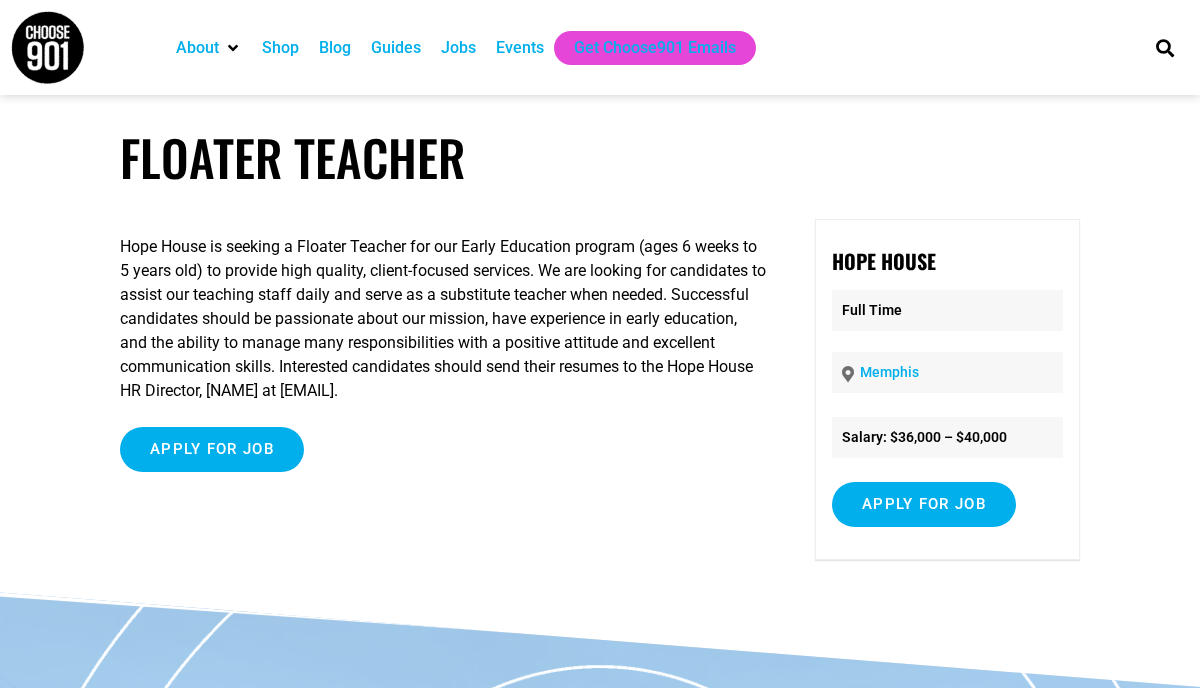 scroll, scrollTop: 0, scrollLeft: 0, axis: both 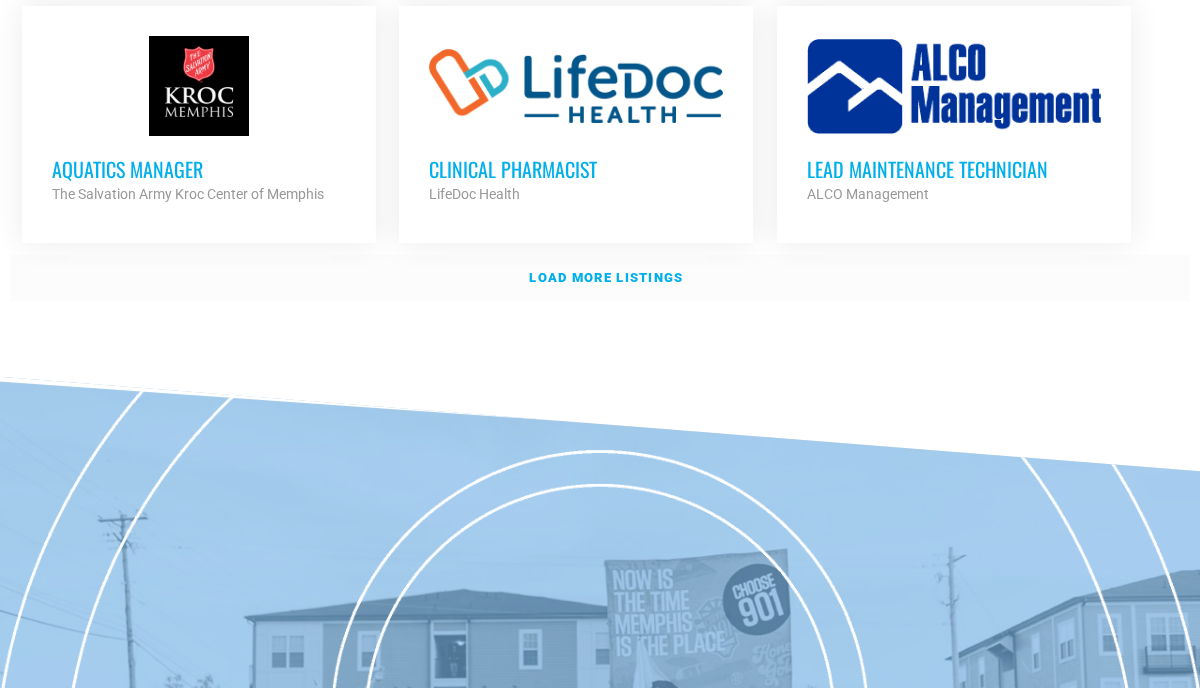 click on "Load more listings" at bounding box center (606, 277) 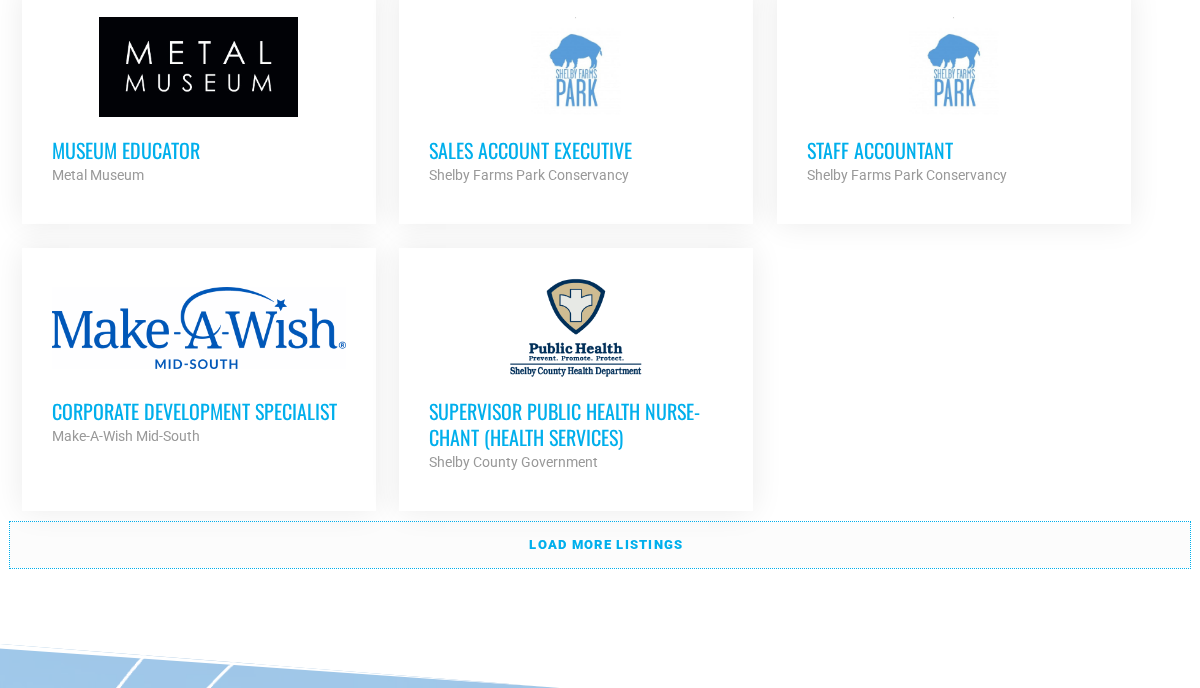 scroll, scrollTop: 8071, scrollLeft: 0, axis: vertical 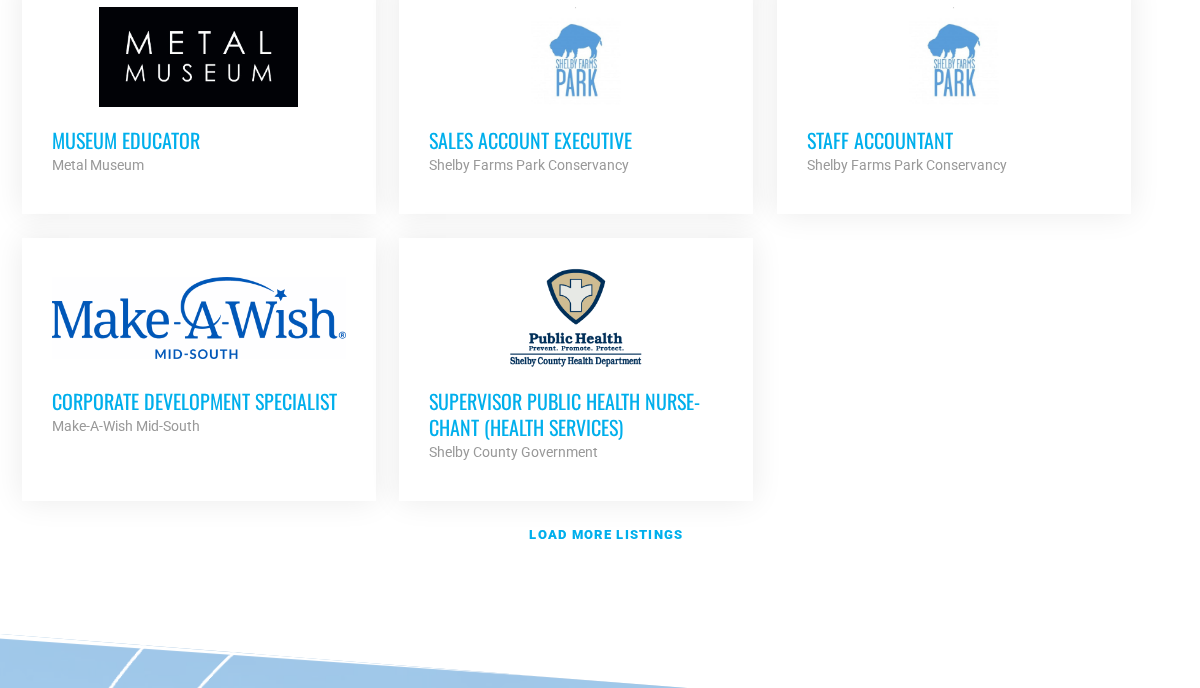 click on "Museum Educator" at bounding box center (199, 140) 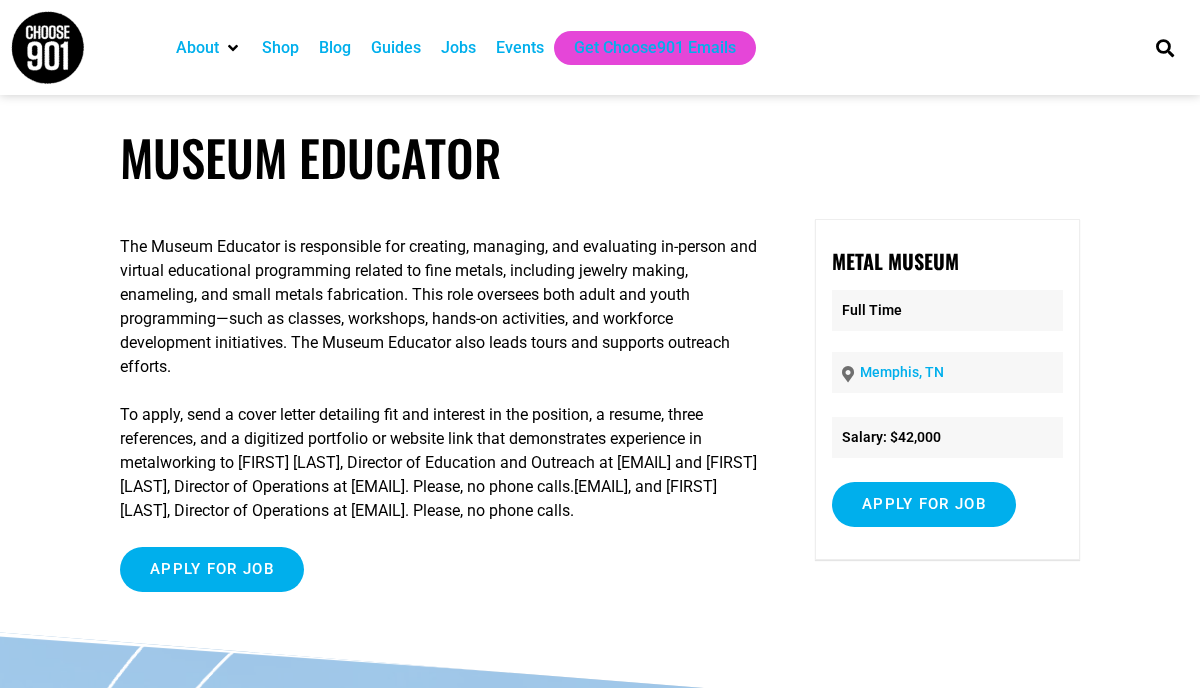 scroll, scrollTop: 0, scrollLeft: 0, axis: both 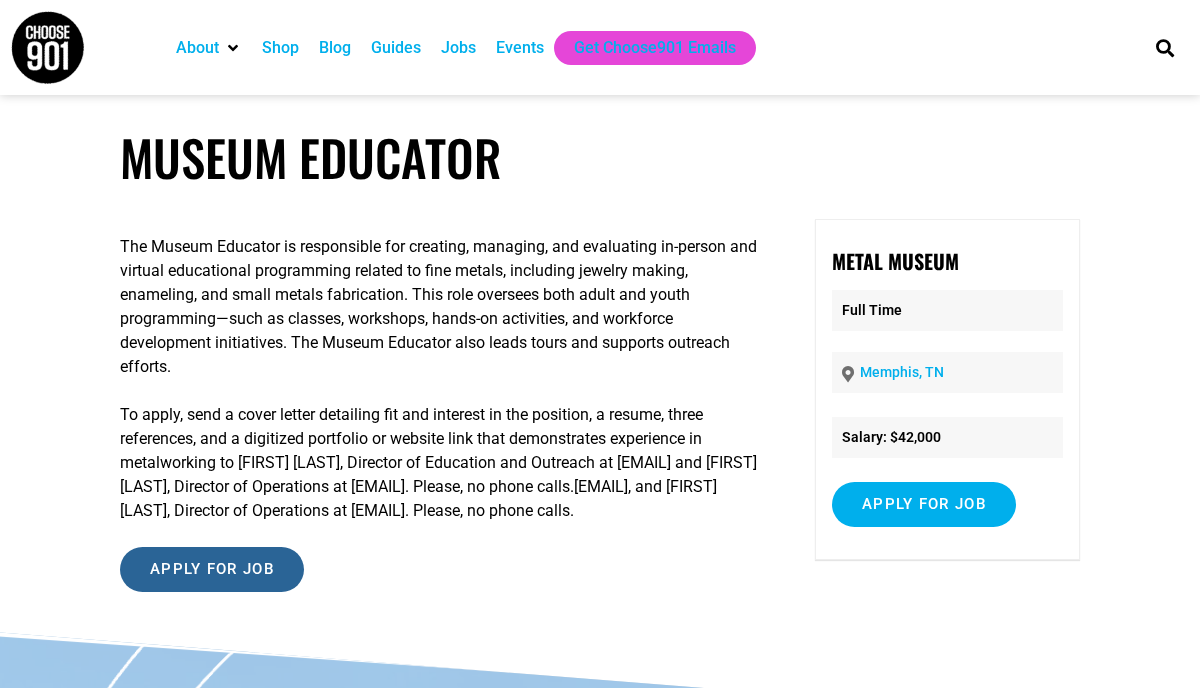 click on "Apply for job" at bounding box center [212, 569] 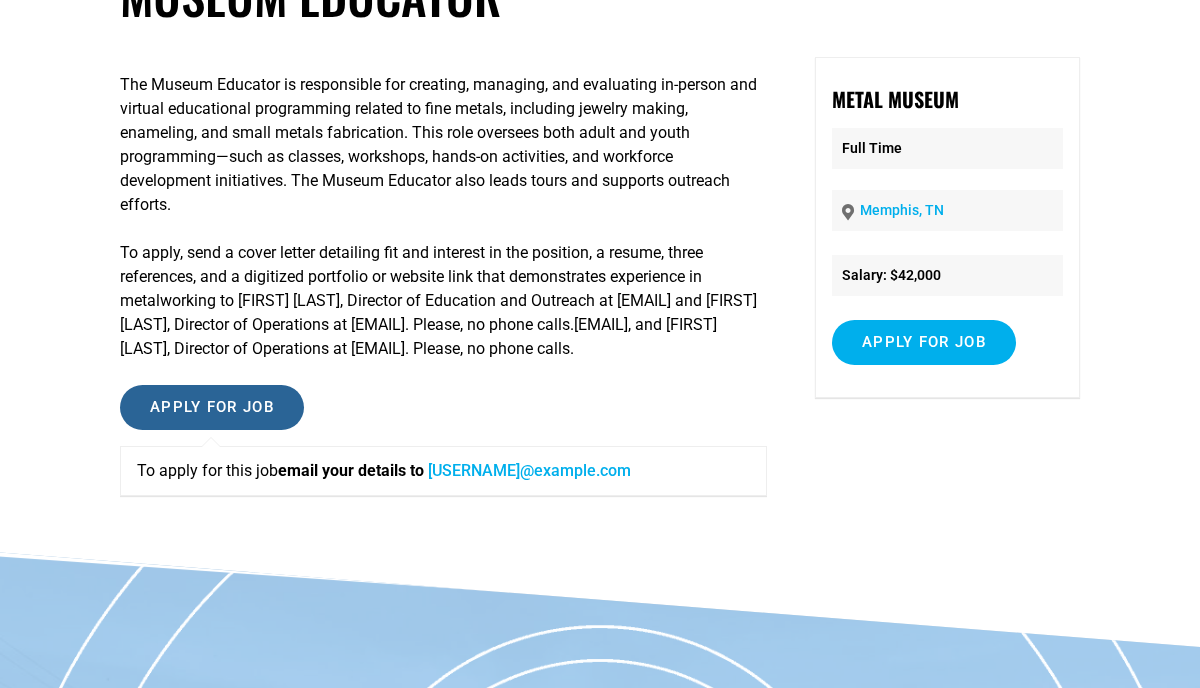 scroll, scrollTop: 168, scrollLeft: 0, axis: vertical 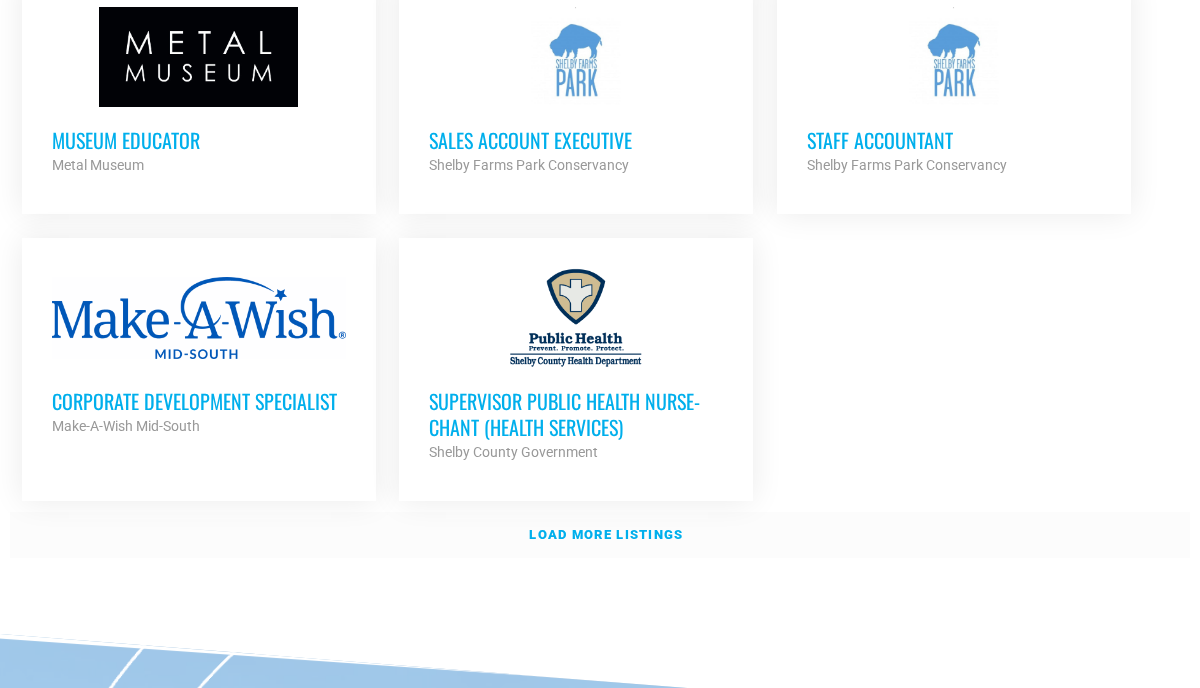 click on "Load more listings" at bounding box center [606, 534] 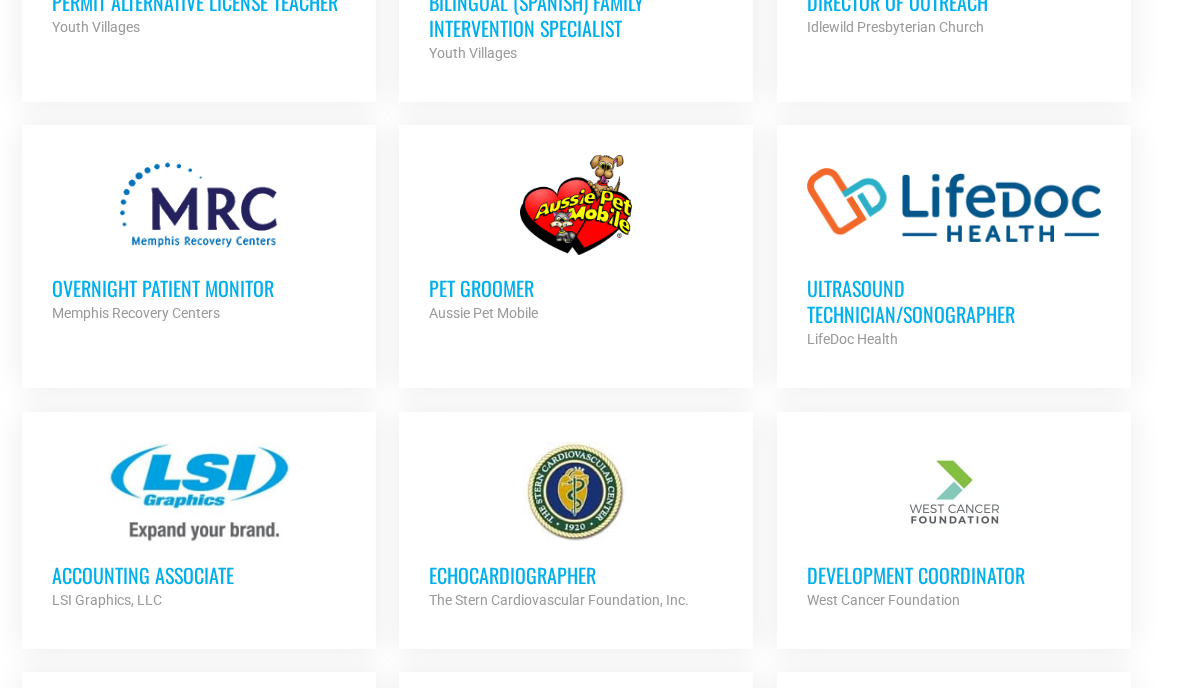 scroll, scrollTop: 7059, scrollLeft: 0, axis: vertical 